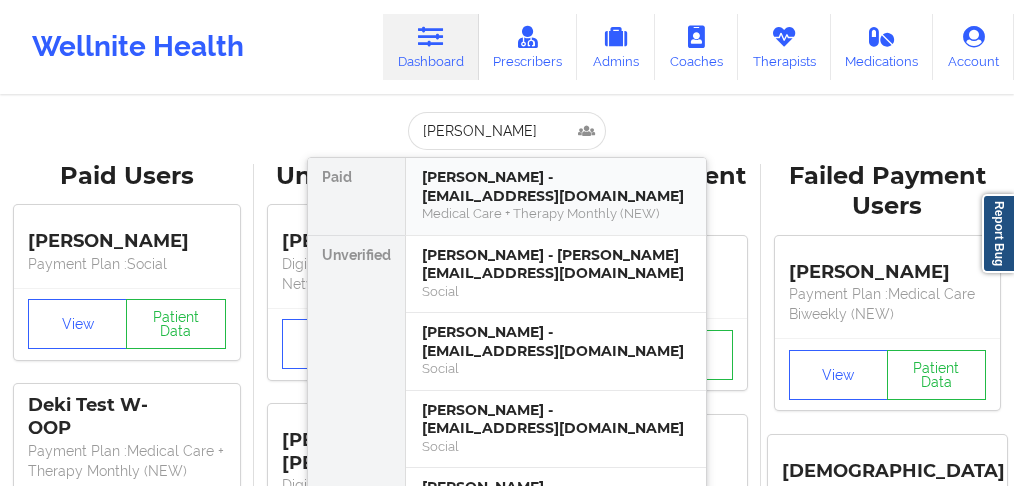 scroll, scrollTop: 0, scrollLeft: 0, axis: both 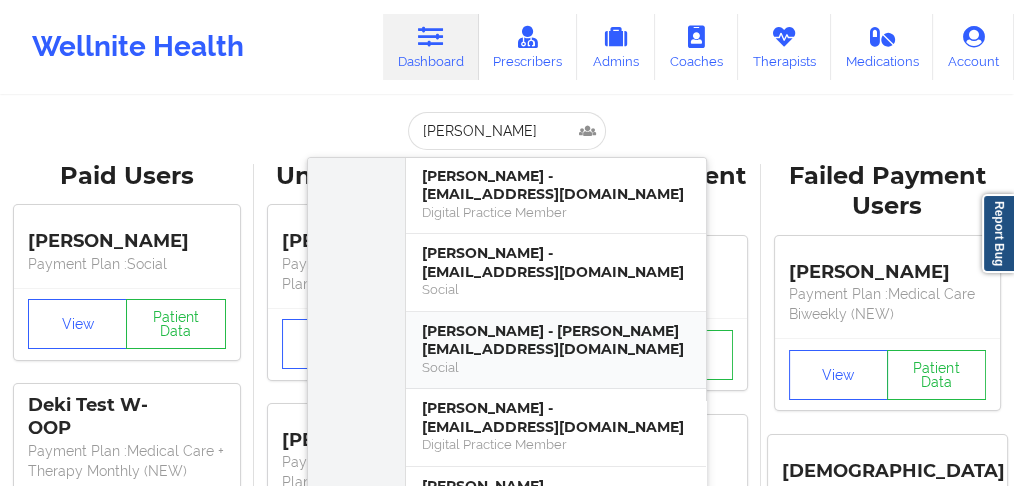 click on "[PERSON_NAME] - [PERSON_NAME][EMAIL_ADDRESS][DOMAIN_NAME]" at bounding box center [556, 340] 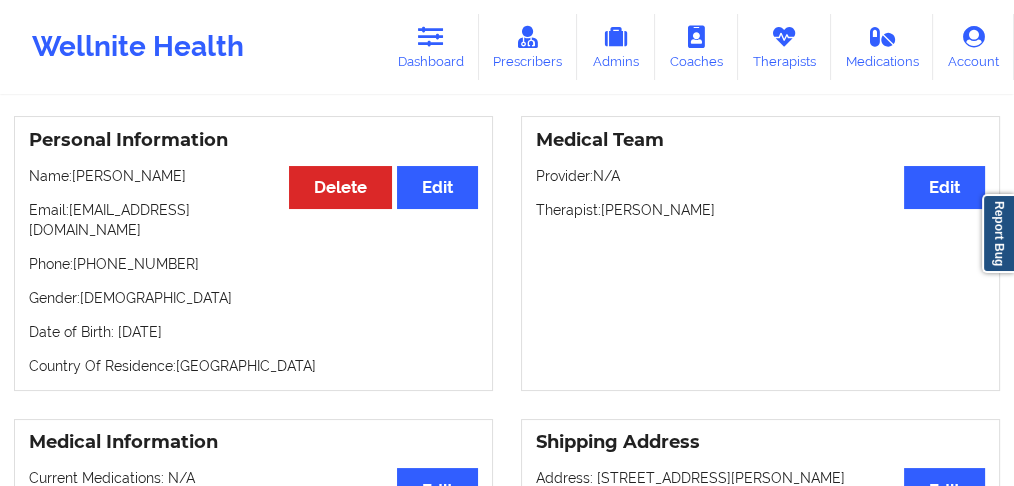 scroll, scrollTop: 133, scrollLeft: 0, axis: vertical 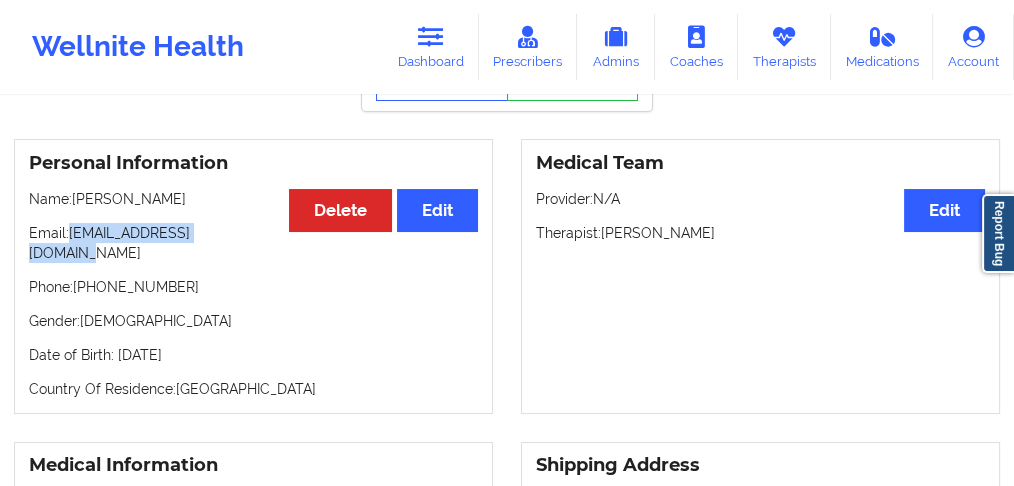 drag, startPoint x: 252, startPoint y: 238, endPoint x: 73, endPoint y: 235, distance: 179.02513 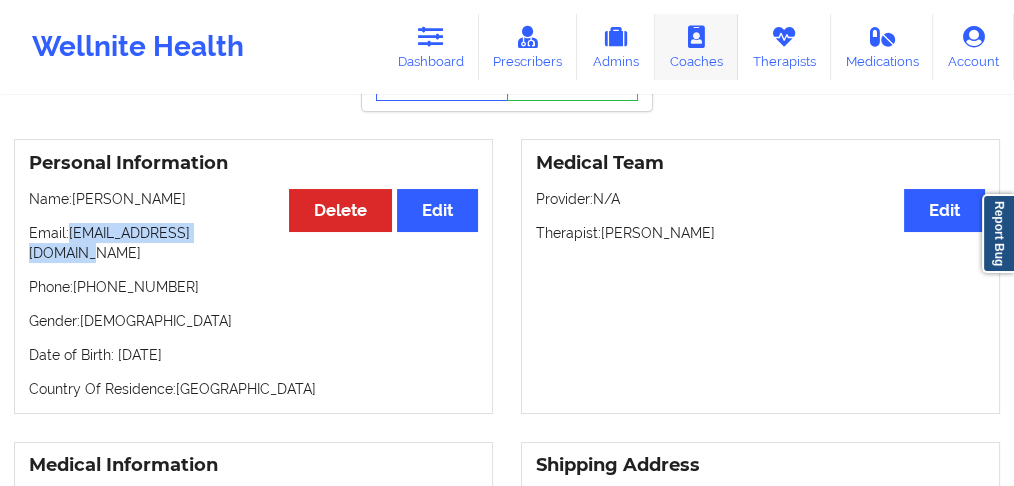 copy on "[EMAIL_ADDRESS][DOMAIN_NAME]" 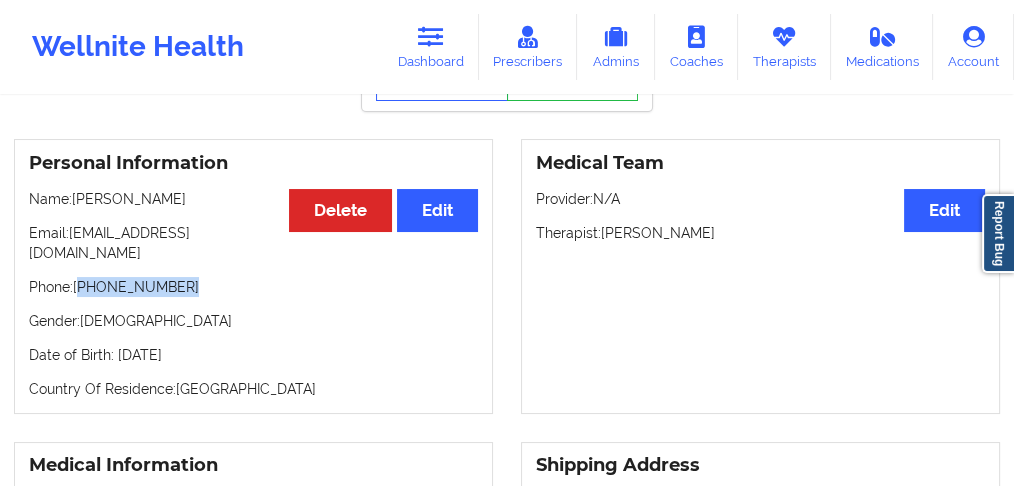 drag, startPoint x: 190, startPoint y: 271, endPoint x: 83, endPoint y: 270, distance: 107.00467 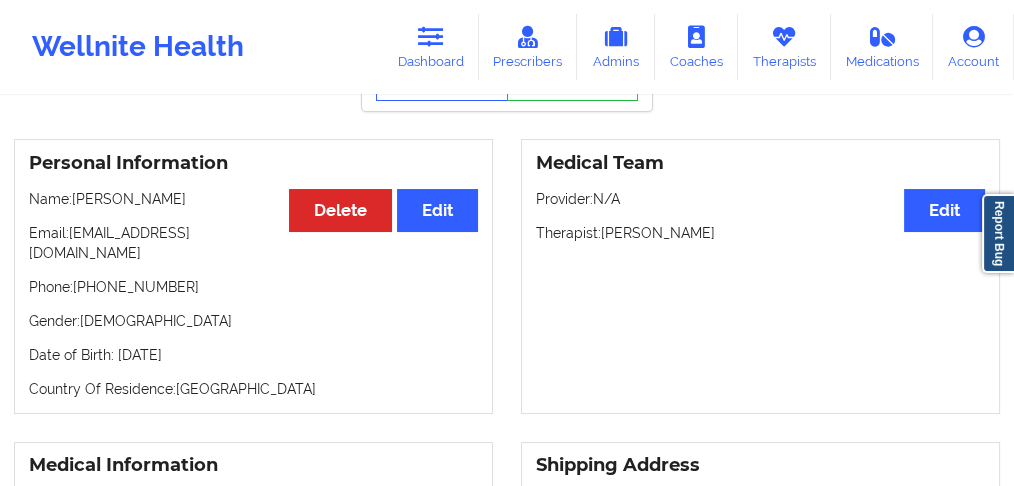 click on "Medical Team Edit Provider:  N/A Therapist:  [PERSON_NAME]" at bounding box center [760, 276] 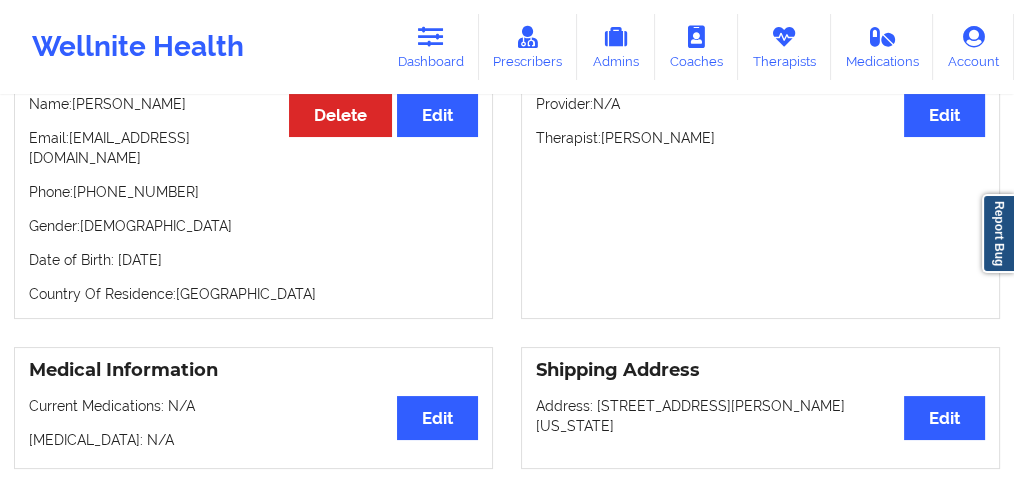 scroll, scrollTop: 333, scrollLeft: 0, axis: vertical 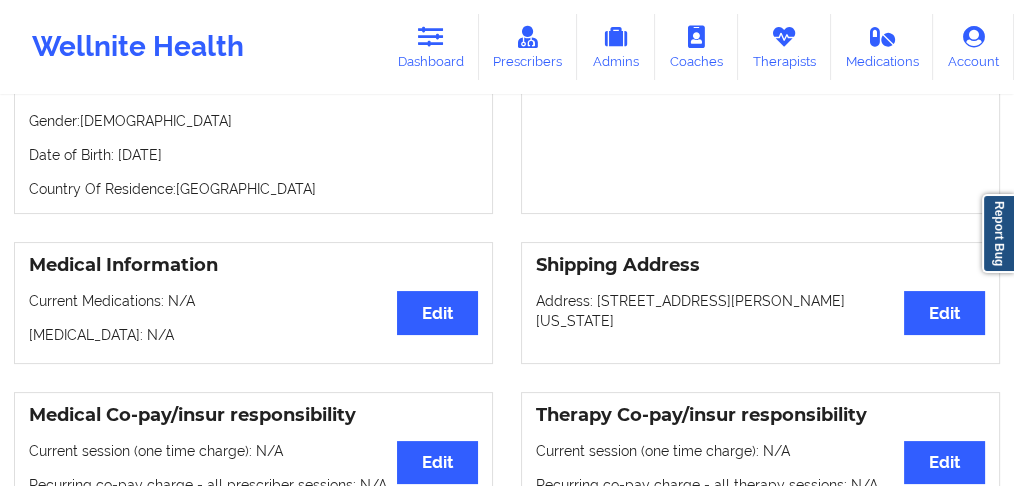 drag, startPoint x: 594, startPoint y: 282, endPoint x: 877, endPoint y: 288, distance: 283.0636 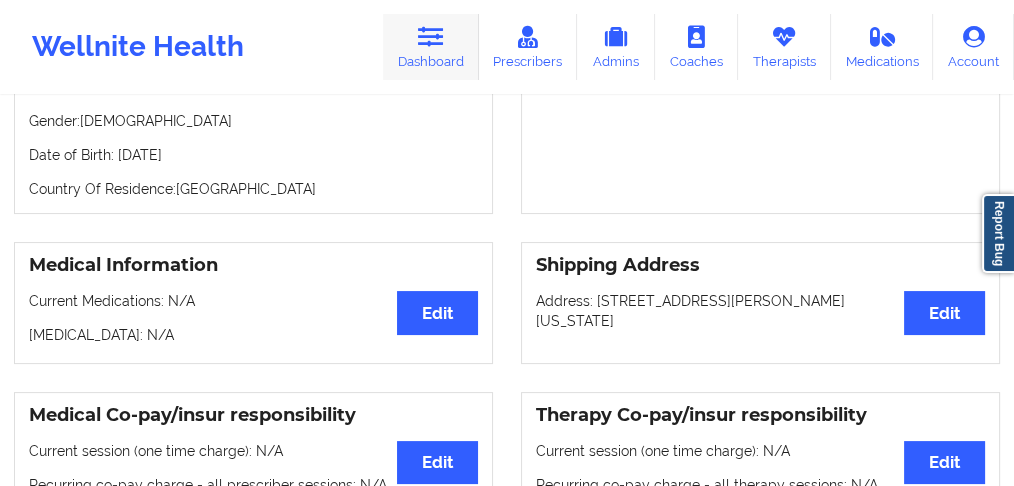 click on "Dashboard" at bounding box center [431, 47] 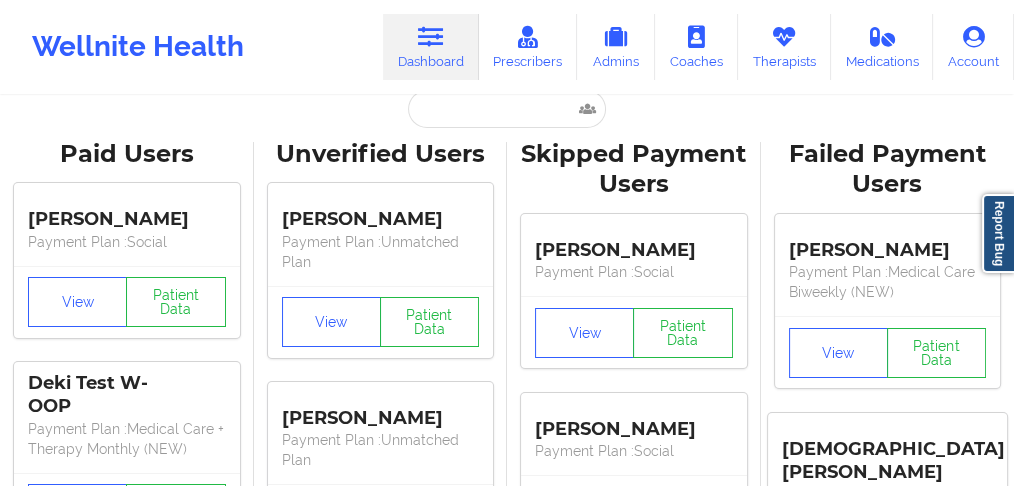 scroll, scrollTop: 0, scrollLeft: 0, axis: both 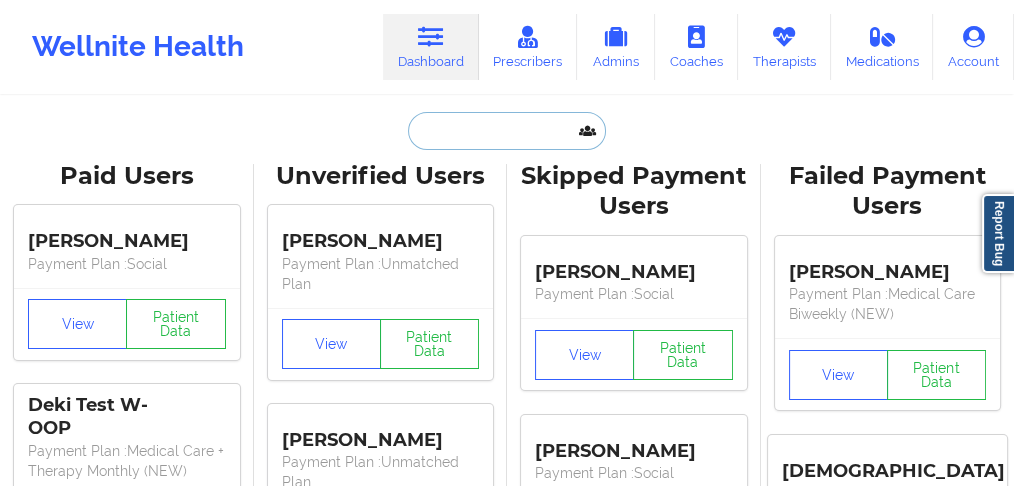 click at bounding box center (507, 131) 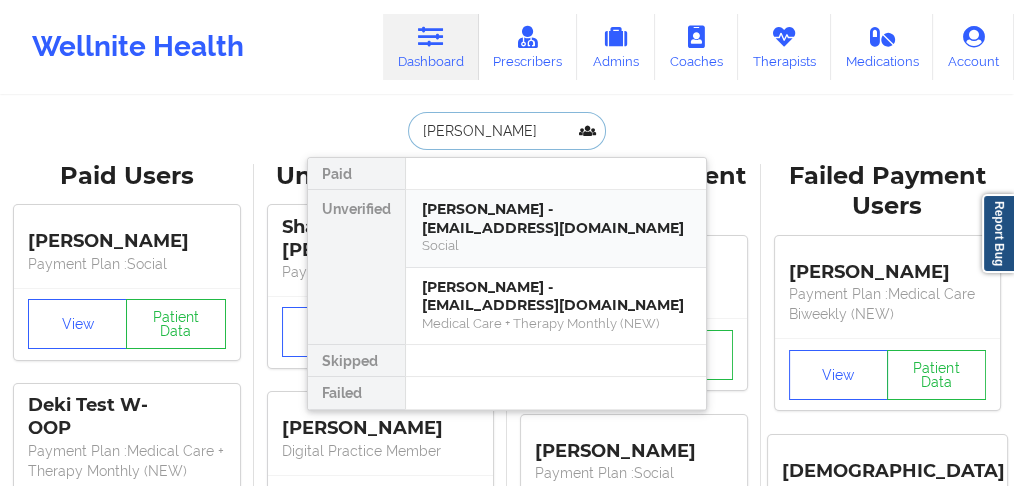 click on "[PERSON_NAME] - [EMAIL_ADDRESS][DOMAIN_NAME]" at bounding box center (556, 218) 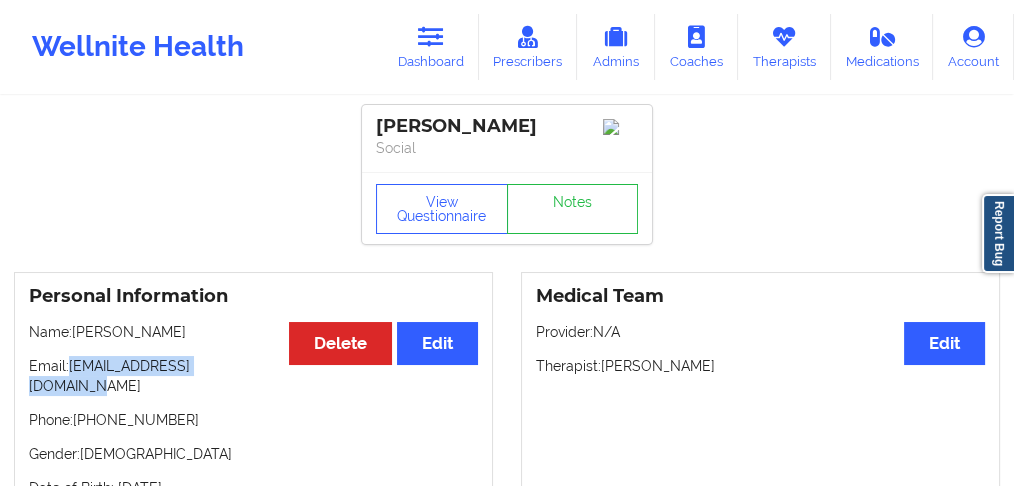 drag, startPoint x: 260, startPoint y: 377, endPoint x: 69, endPoint y: 375, distance: 191.01047 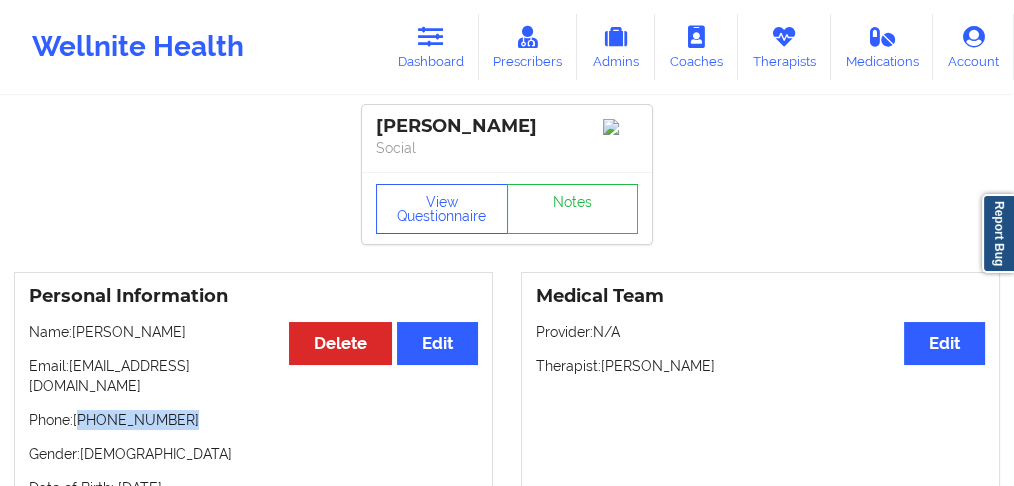 drag, startPoint x: 200, startPoint y: 404, endPoint x: 166, endPoint y: 337, distance: 75.13322 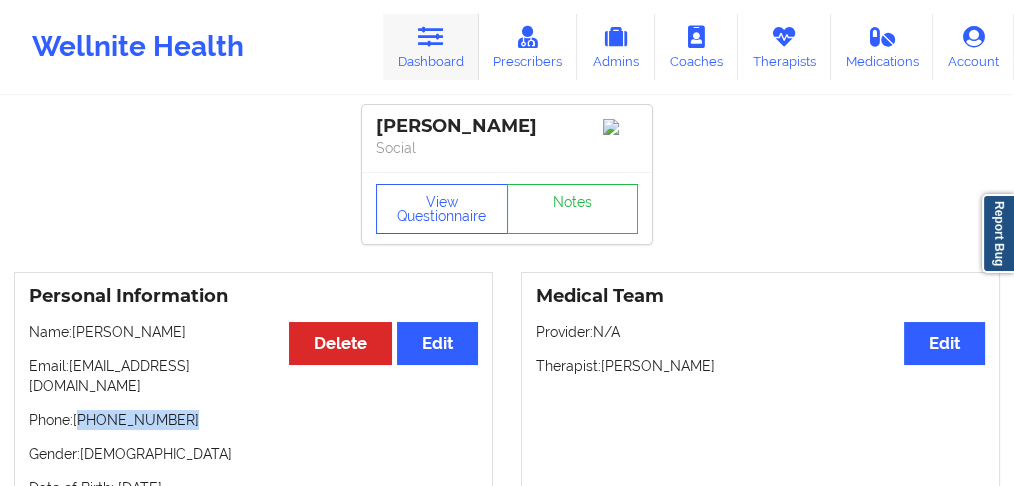 copy on "[PHONE_NUMBER]" 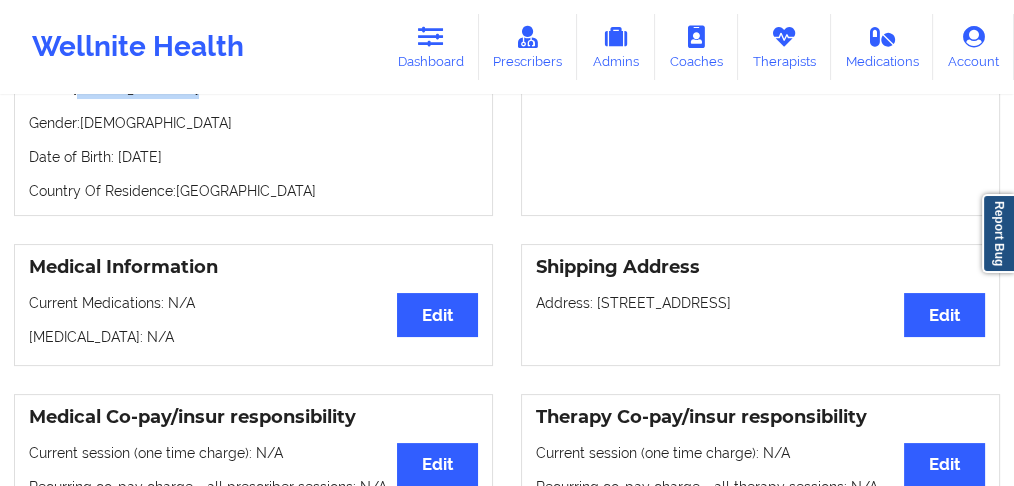 scroll, scrollTop: 333, scrollLeft: 0, axis: vertical 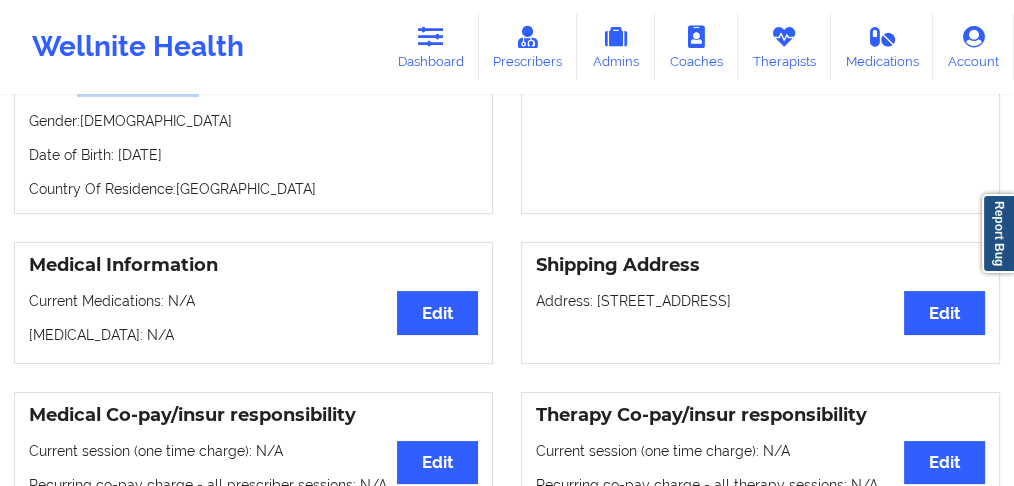 drag, startPoint x: 595, startPoint y: 288, endPoint x: 824, endPoint y: 270, distance: 229.70633 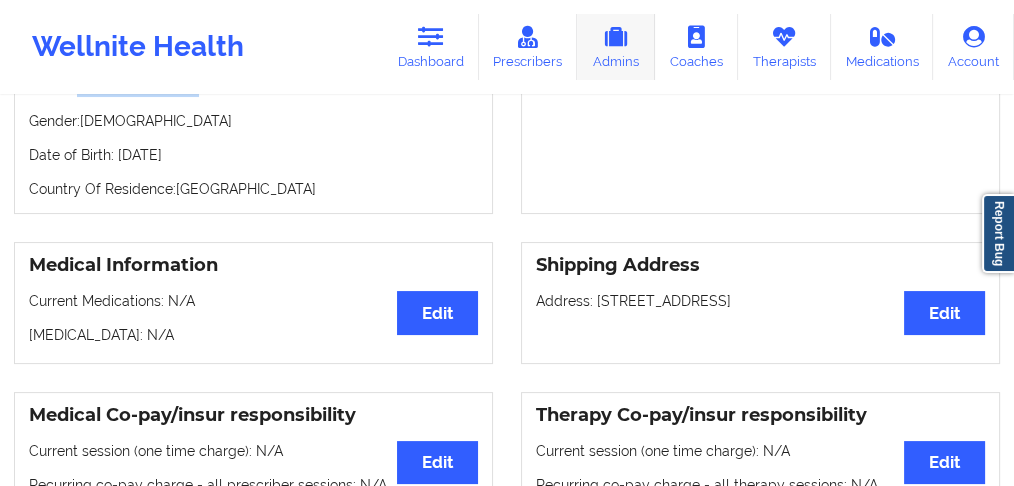 copy on "[STREET_ADDRESS]" 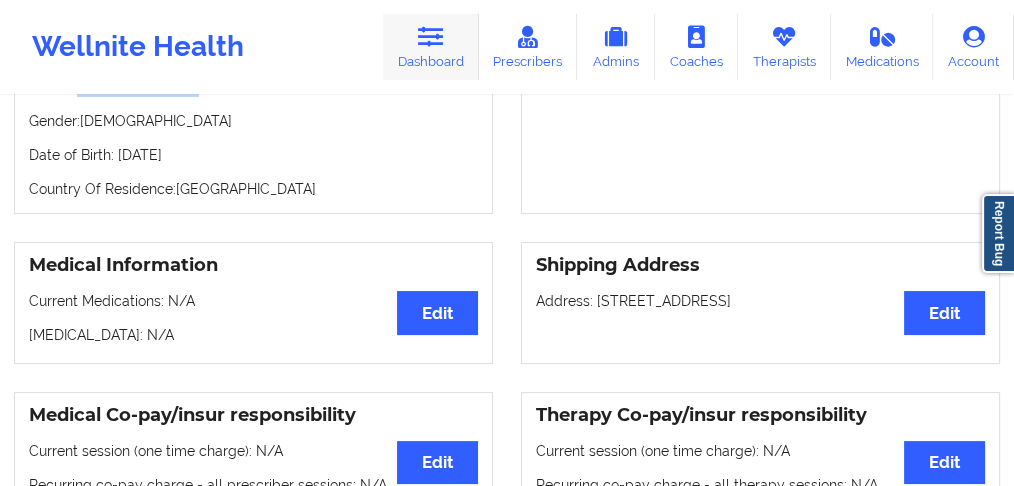 click on "Dashboard" at bounding box center [431, 47] 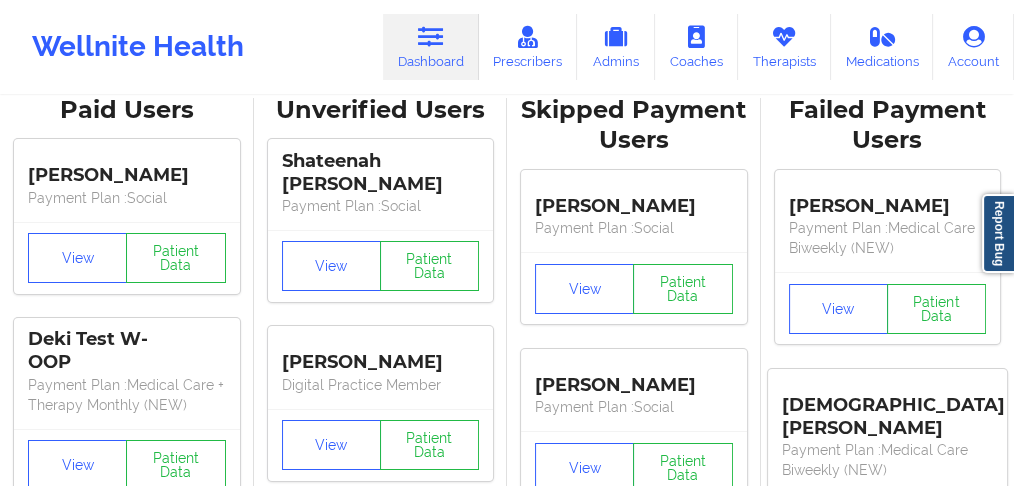 scroll, scrollTop: 0, scrollLeft: 0, axis: both 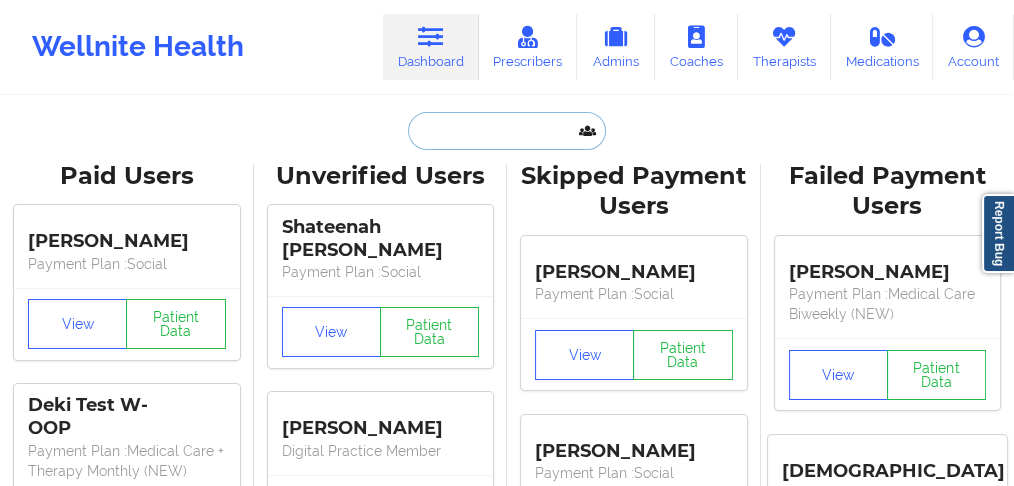 click at bounding box center (507, 131) 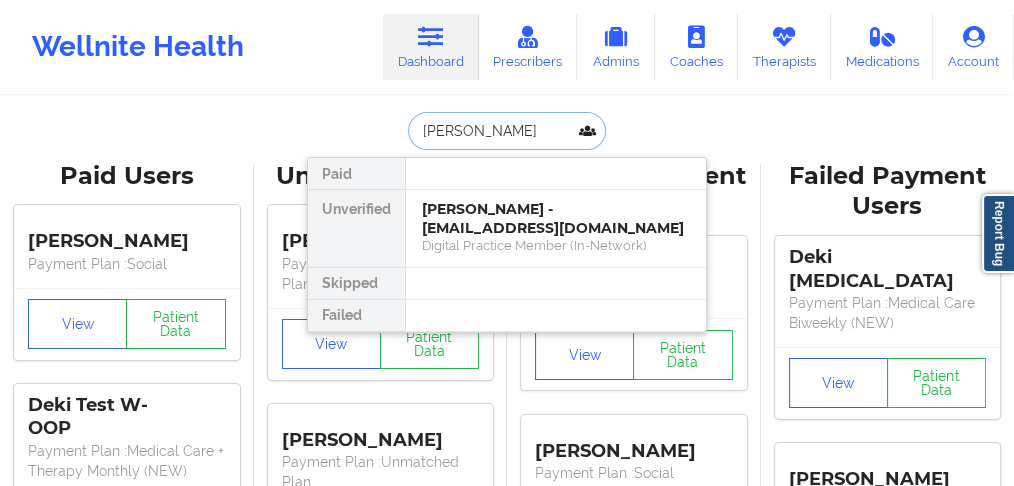 click on "[PERSON_NAME] - [EMAIL_ADDRESS][DOMAIN_NAME]" at bounding box center [556, 218] 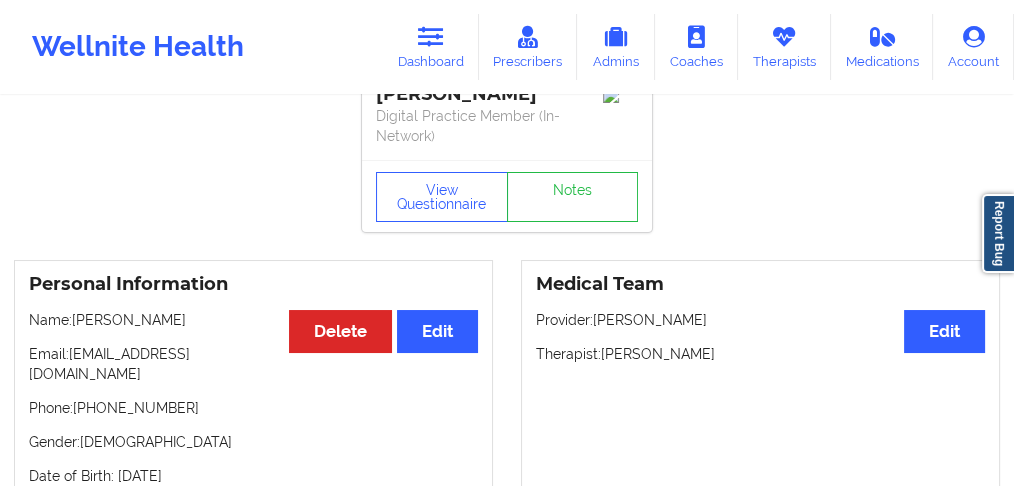 scroll, scrollTop: 0, scrollLeft: 0, axis: both 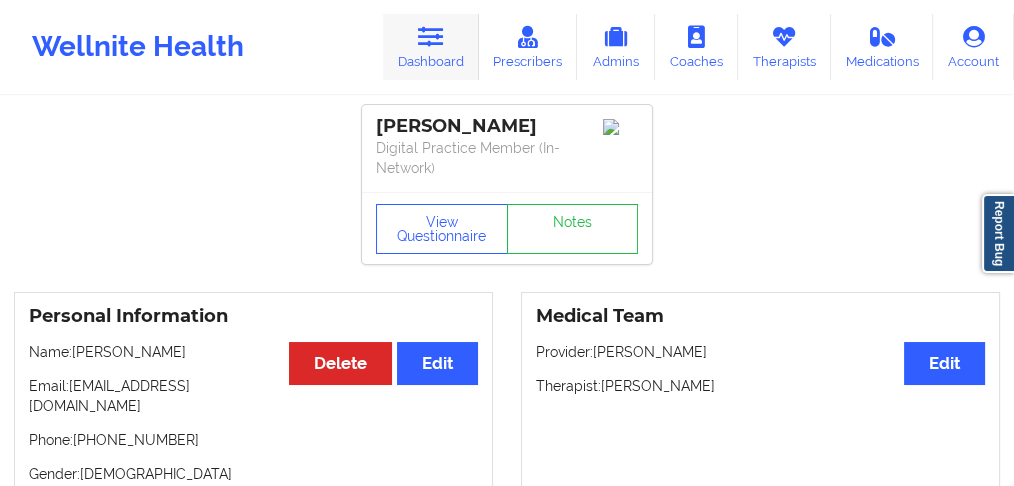 click at bounding box center [431, 37] 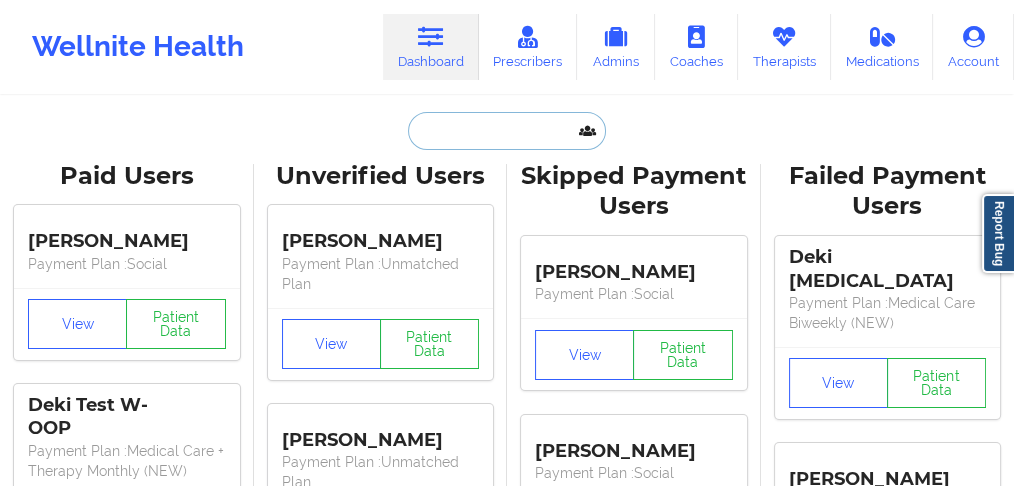 click at bounding box center (507, 131) 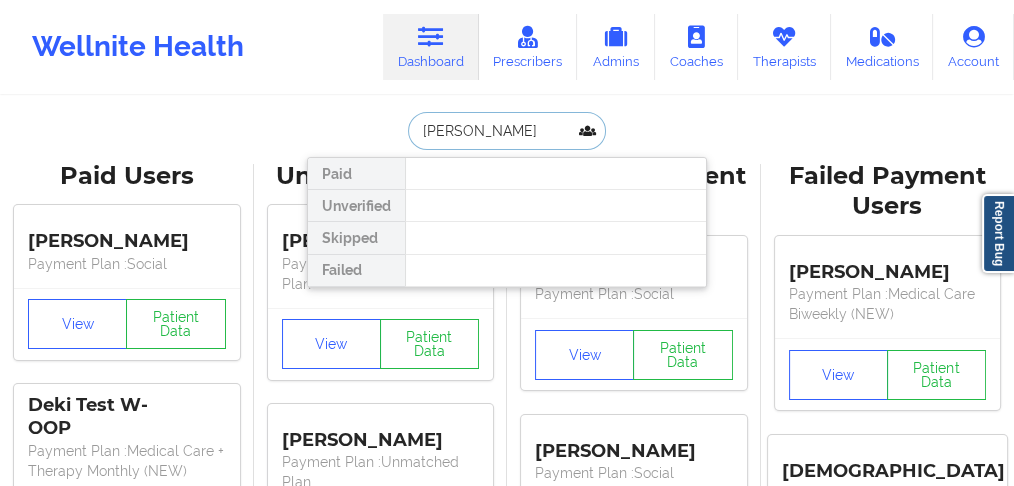 type on "[PERSON_NAME]" 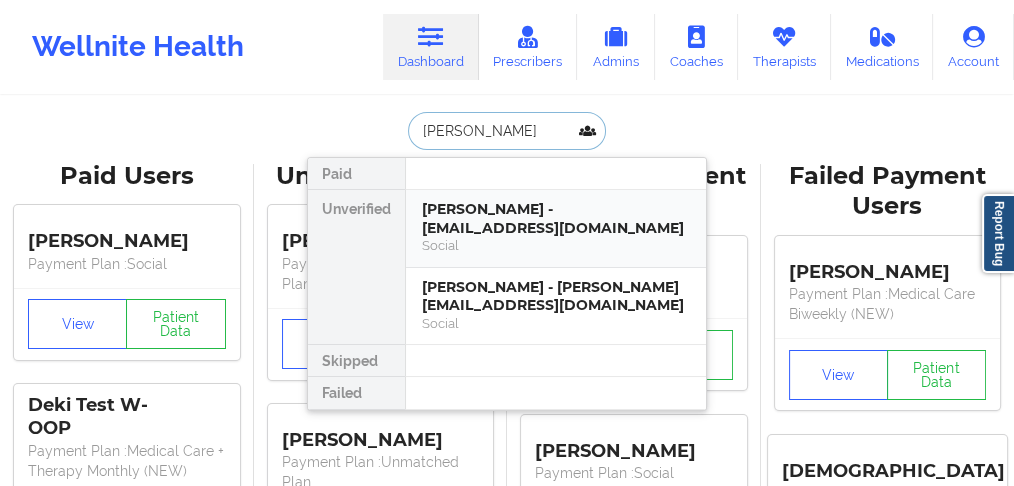 click on "[PERSON_NAME] - [EMAIL_ADDRESS][DOMAIN_NAME]" at bounding box center (556, 218) 